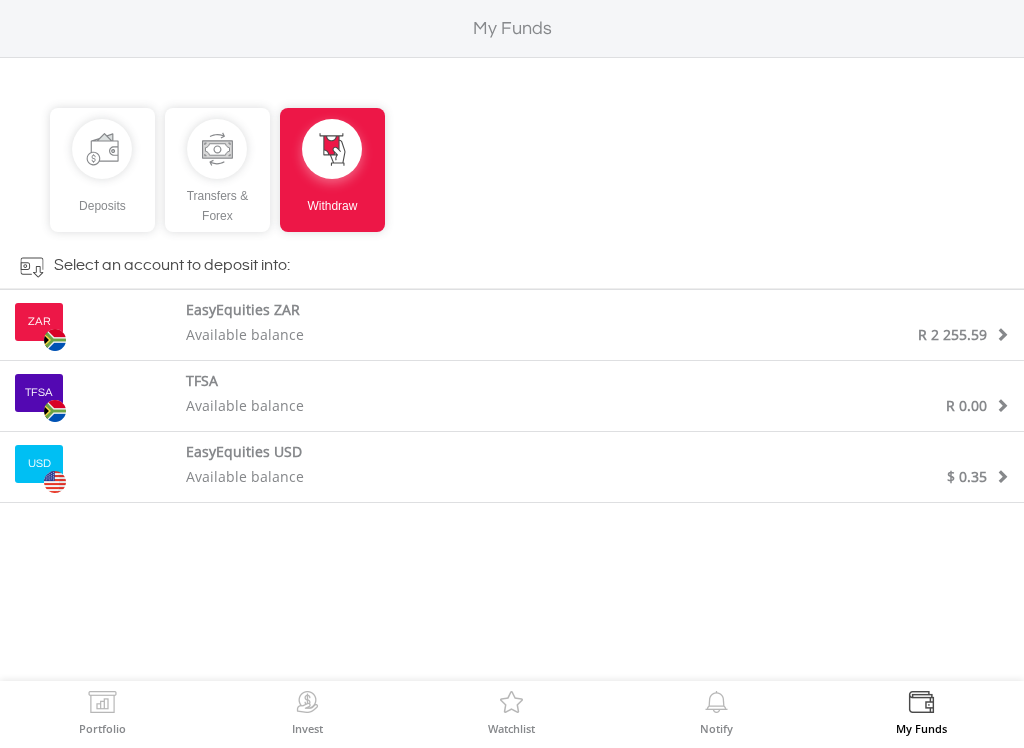 scroll, scrollTop: 0, scrollLeft: 0, axis: both 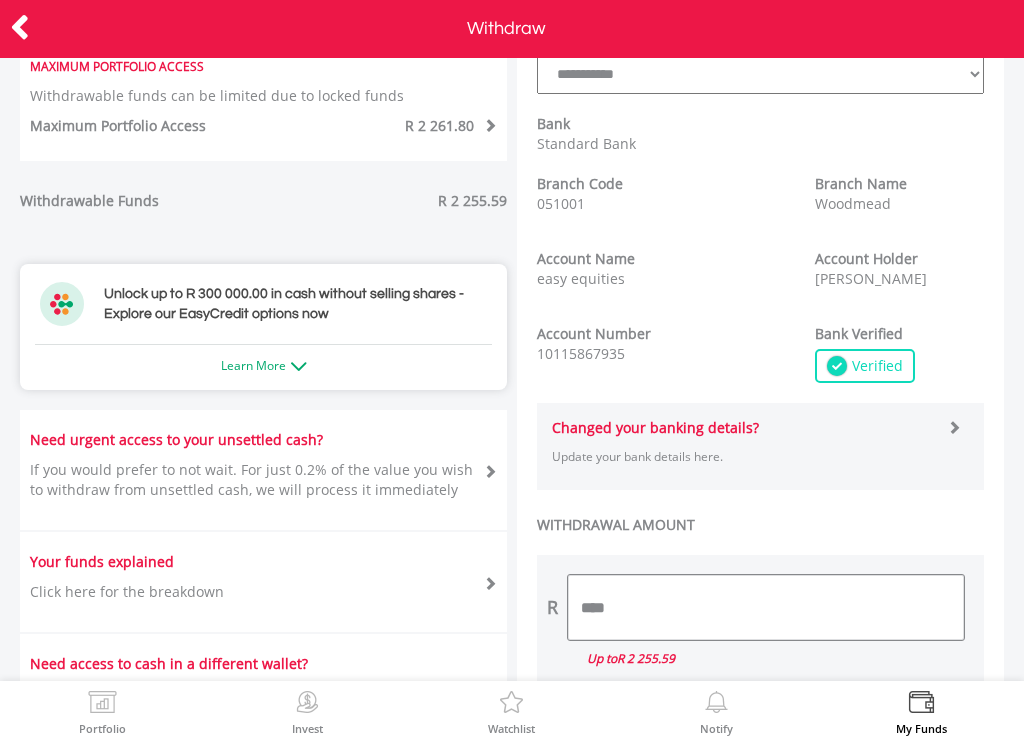 click on "****" at bounding box center (766, 607) 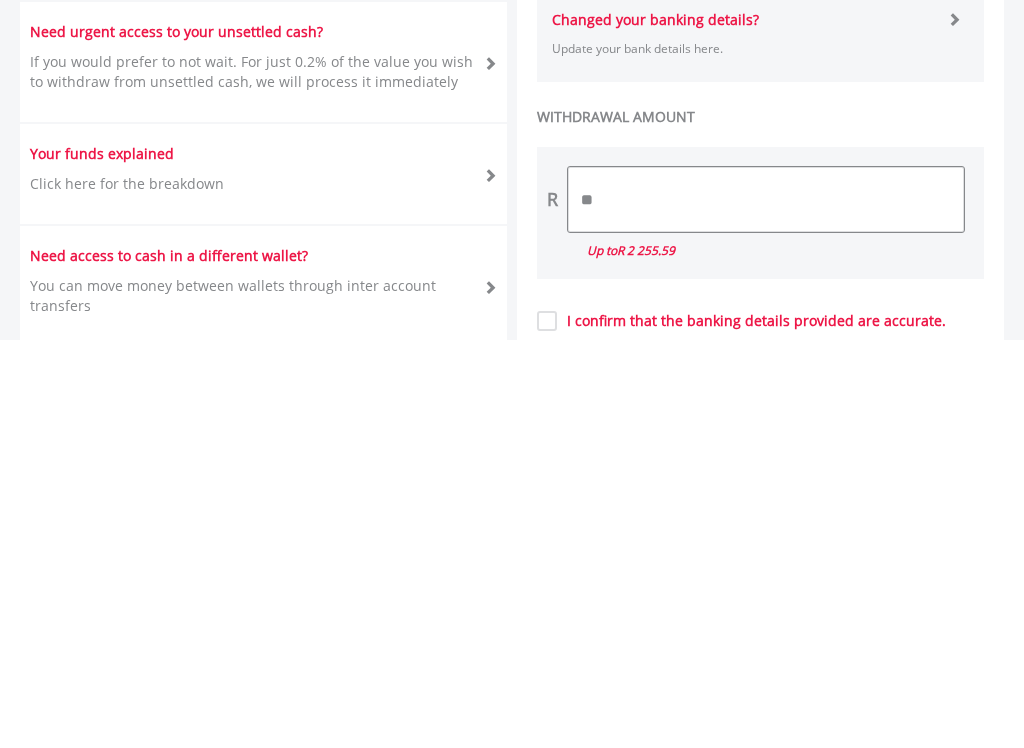 type on "*" 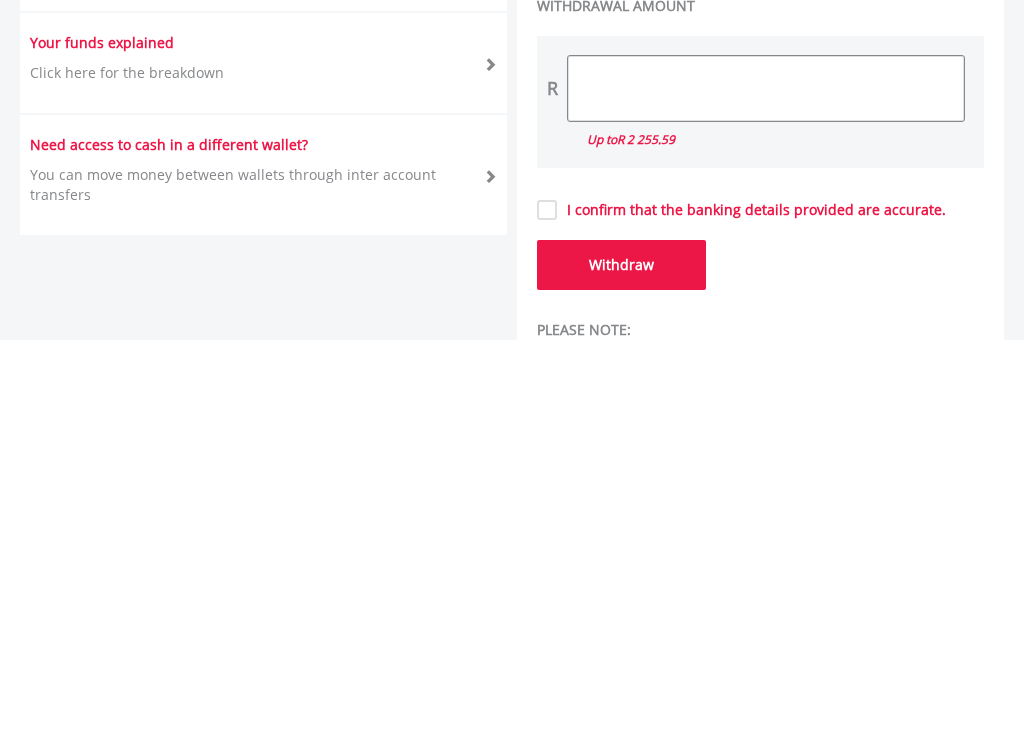 scroll, scrollTop: 384, scrollLeft: 0, axis: vertical 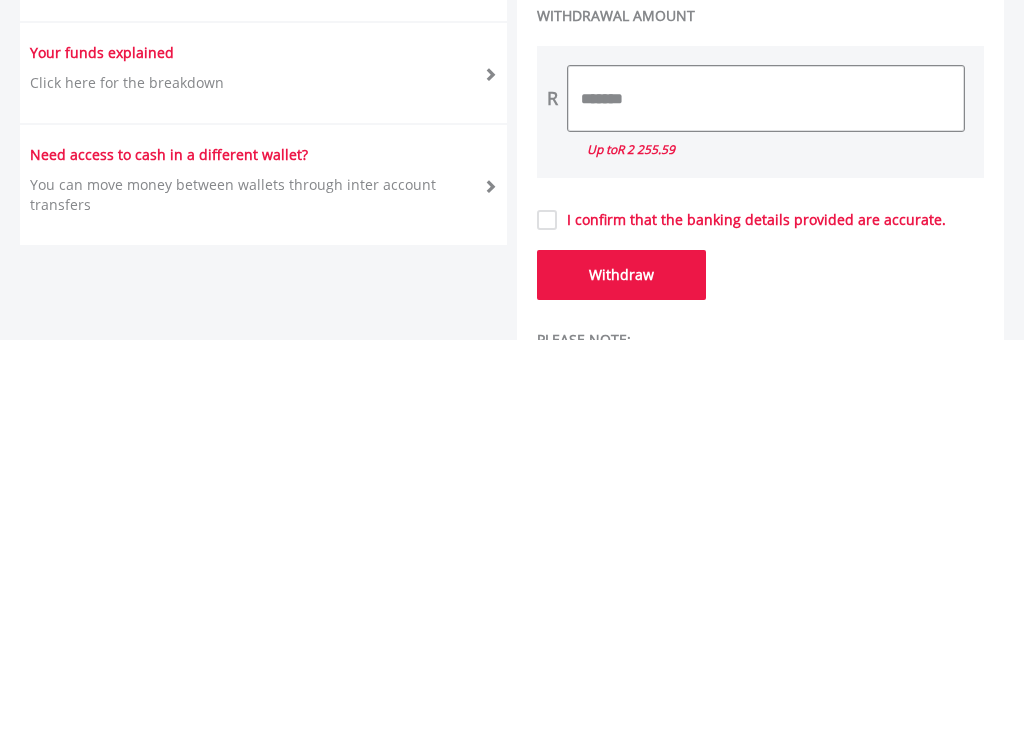 type on "*******" 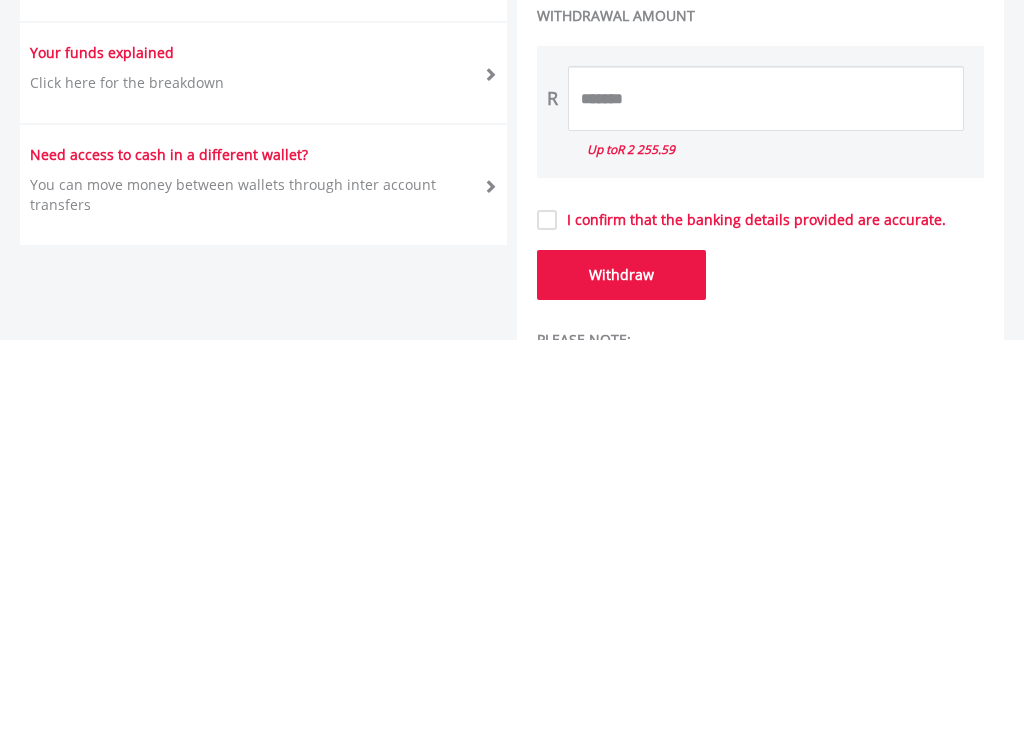 click on "Portfolio
Invest
Watchlist
Notify
My Funds
Withdraw
ZAR
EasyEquities ZAR" at bounding box center (512, 374) 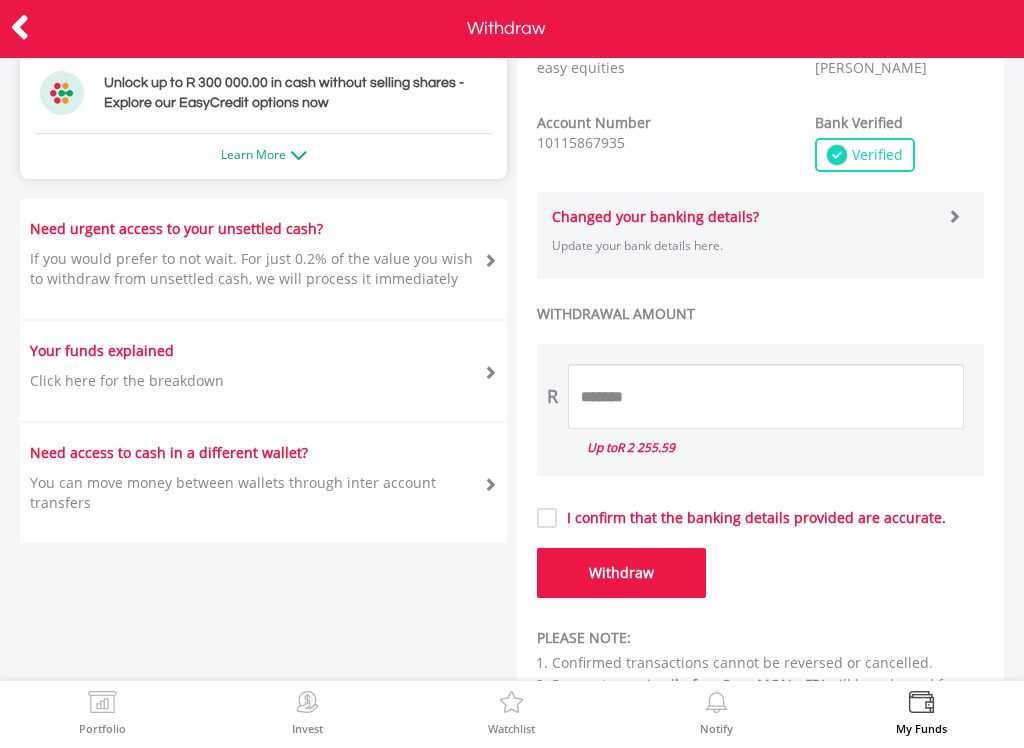 scroll, scrollTop: 507, scrollLeft: 0, axis: vertical 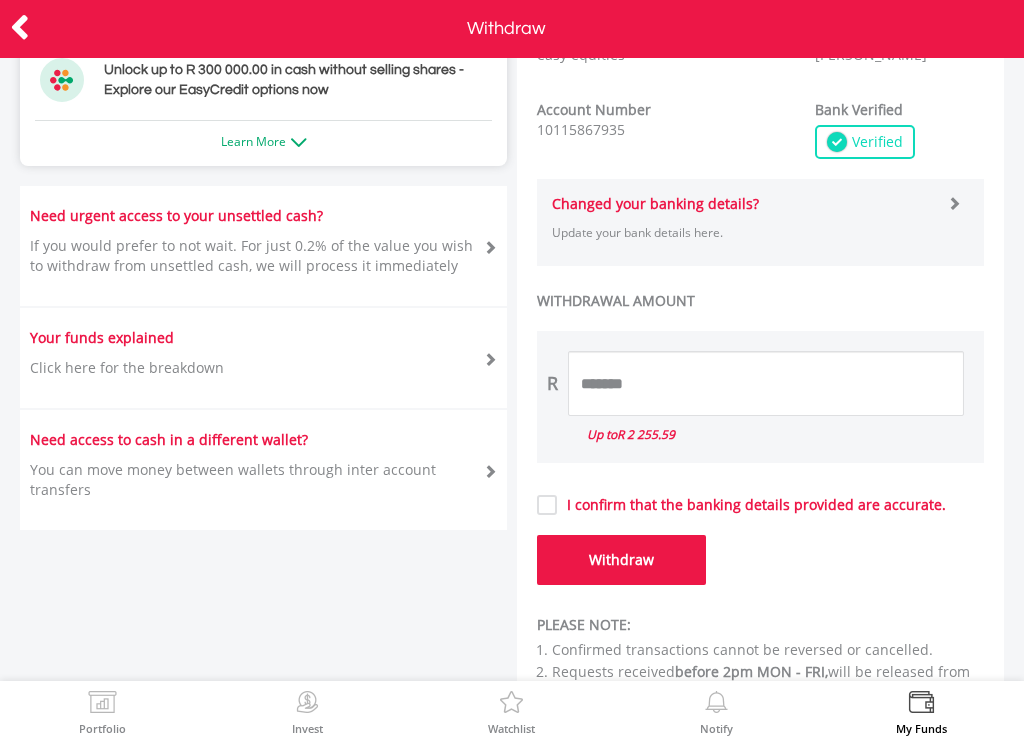 click on "Withdraw" at bounding box center [621, 560] 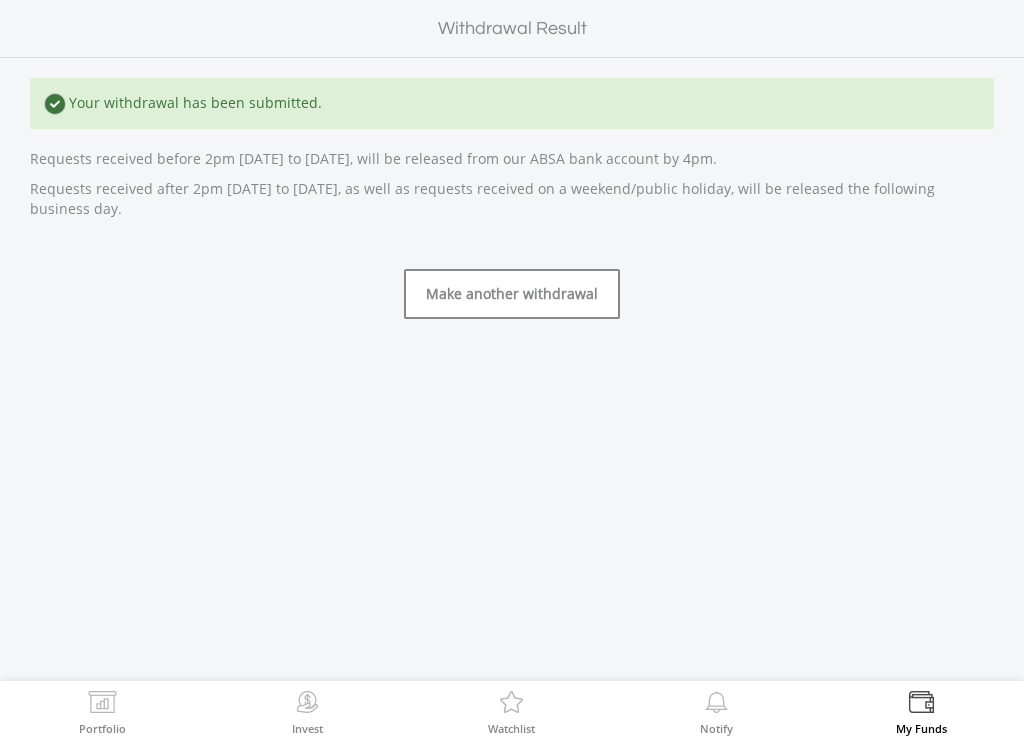scroll, scrollTop: 0, scrollLeft: 0, axis: both 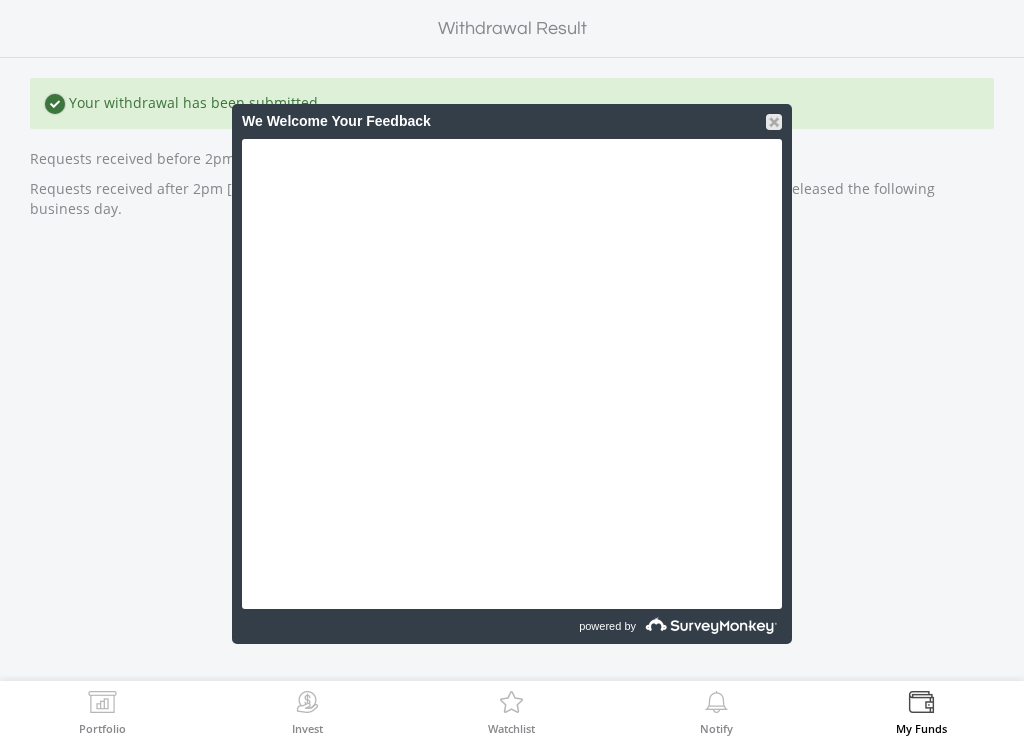 click at bounding box center (774, 122) 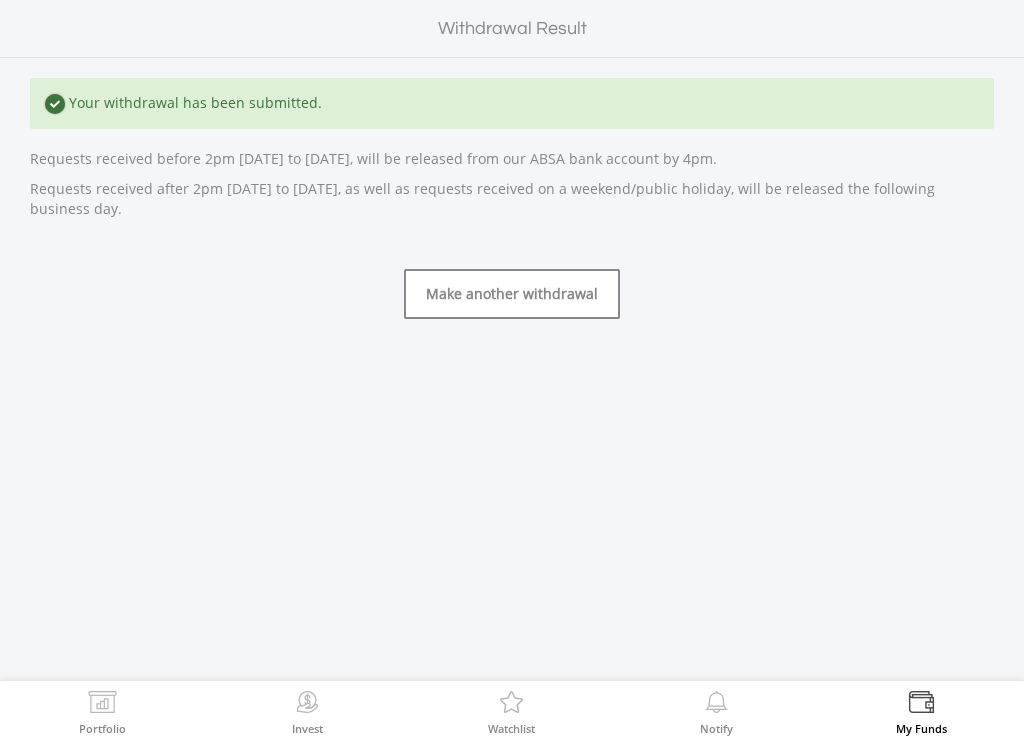 click at bounding box center (102, 705) 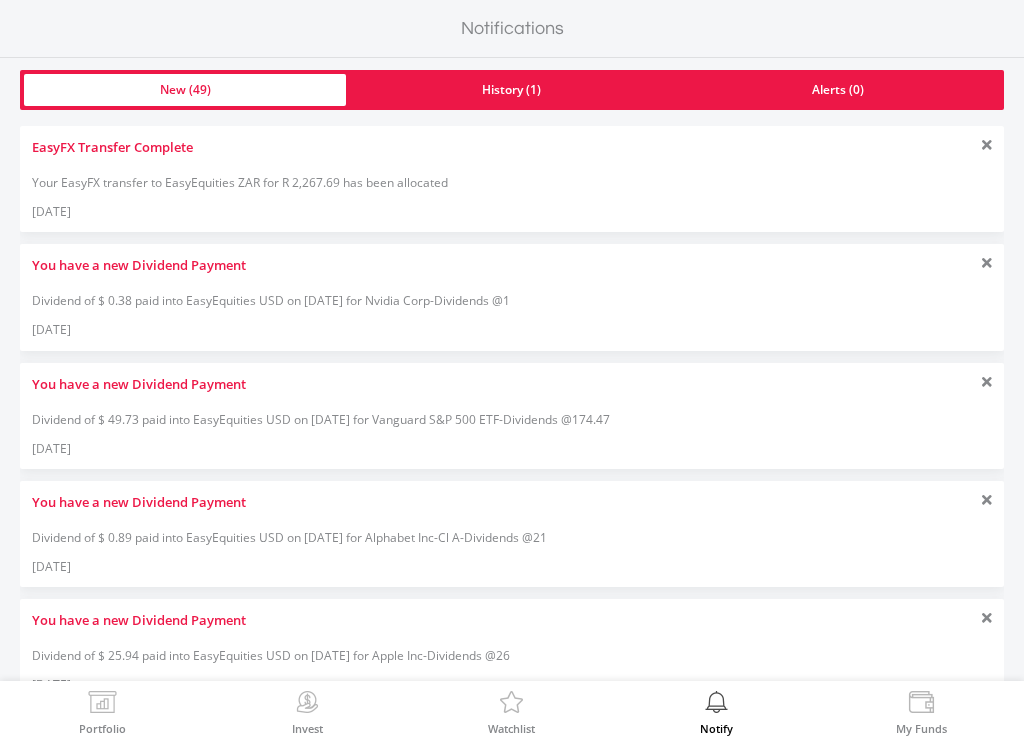 scroll, scrollTop: 0, scrollLeft: 0, axis: both 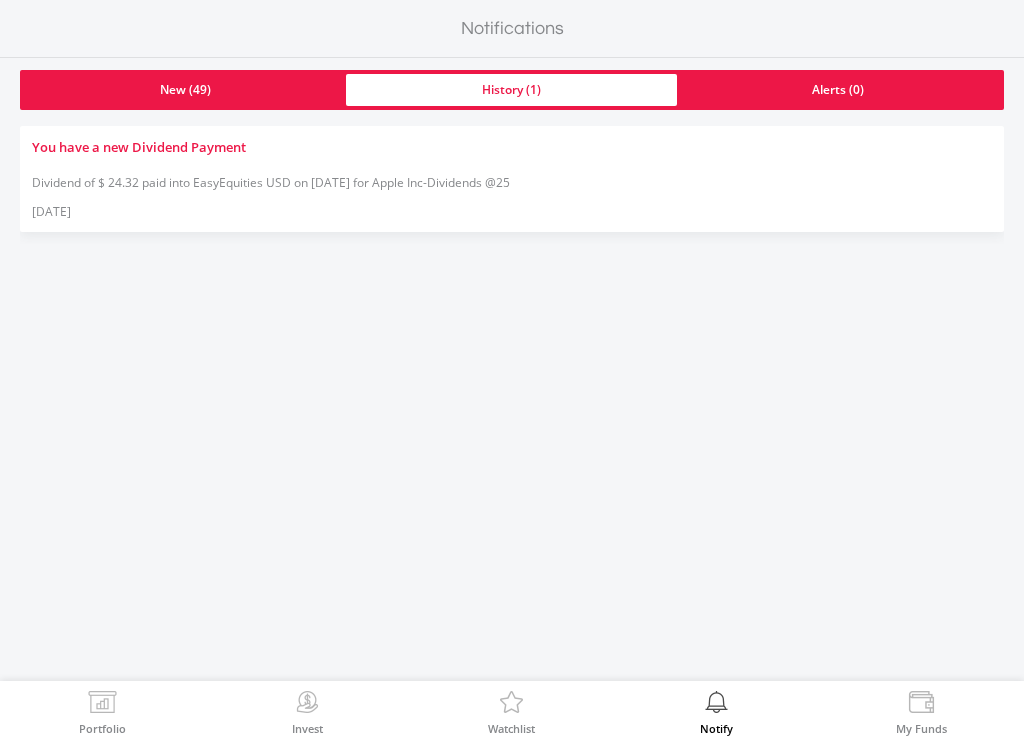 click on "New (49)" at bounding box center (185, 90) 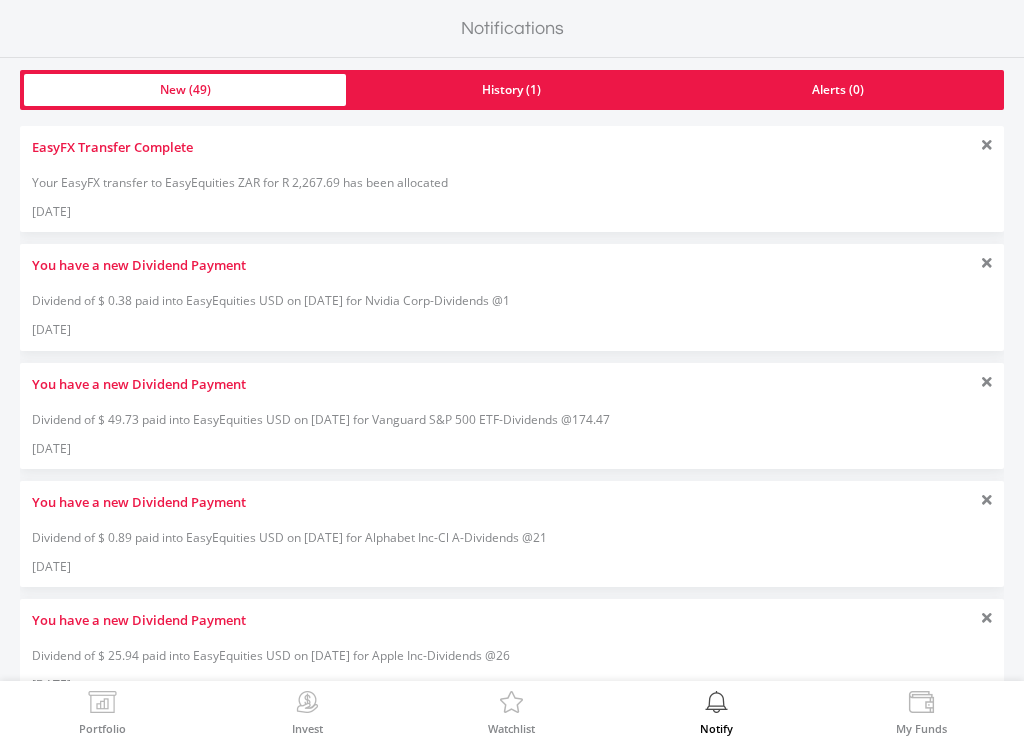 click at bounding box center (921, 705) 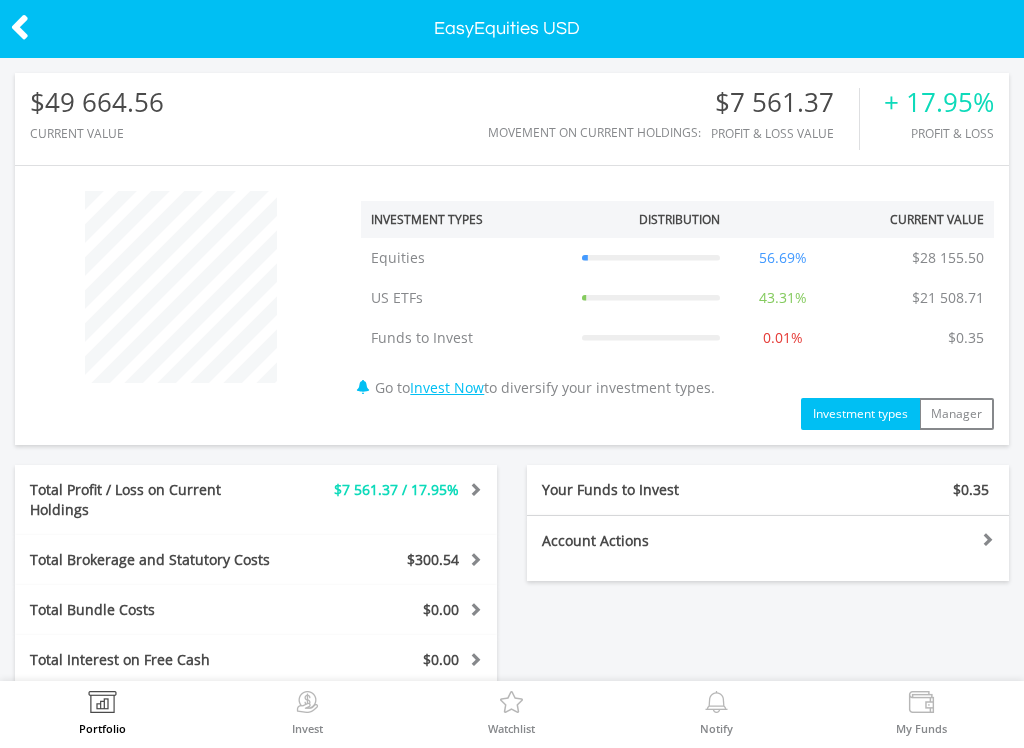 scroll, scrollTop: 0, scrollLeft: 0, axis: both 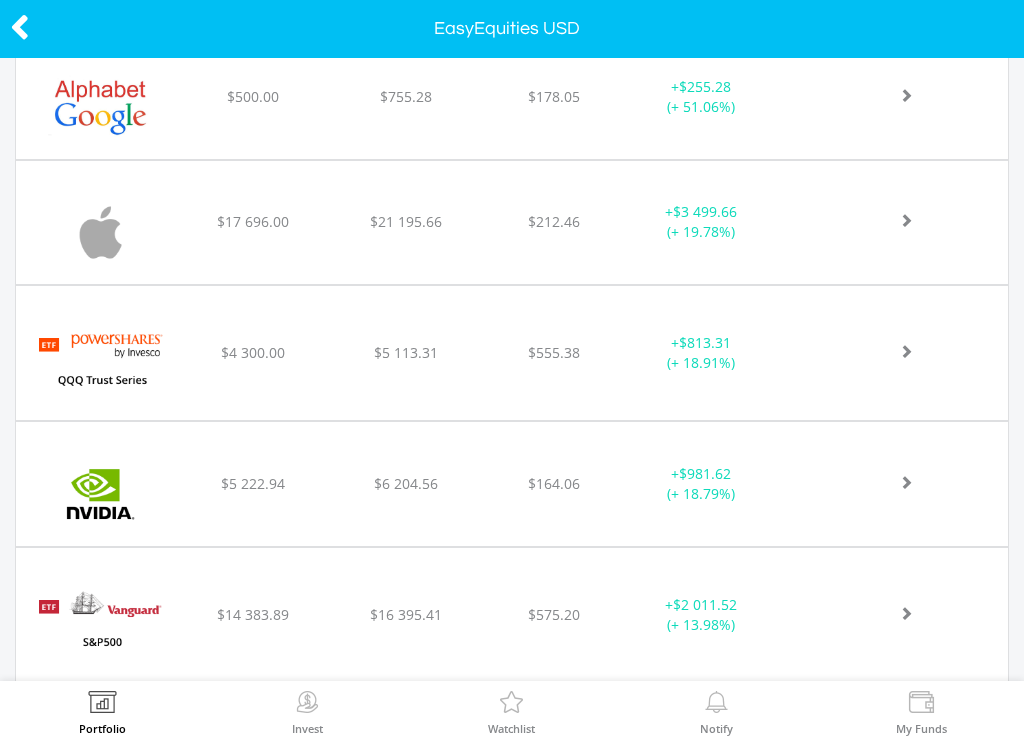 click at bounding box center (100, 493) 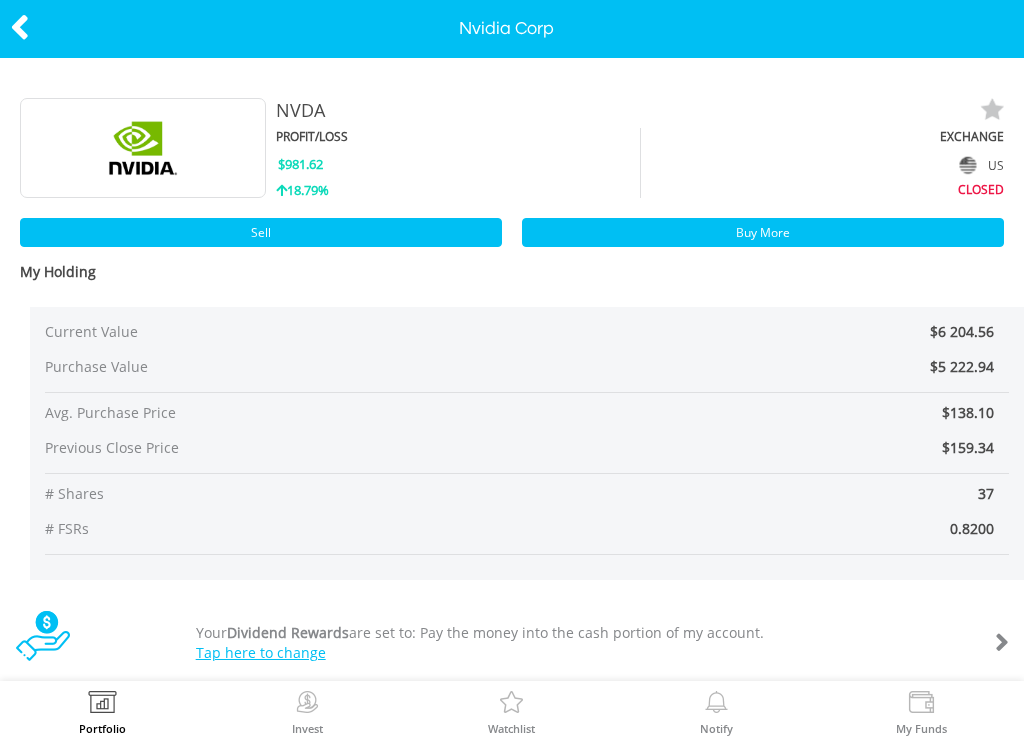 scroll, scrollTop: 0, scrollLeft: 0, axis: both 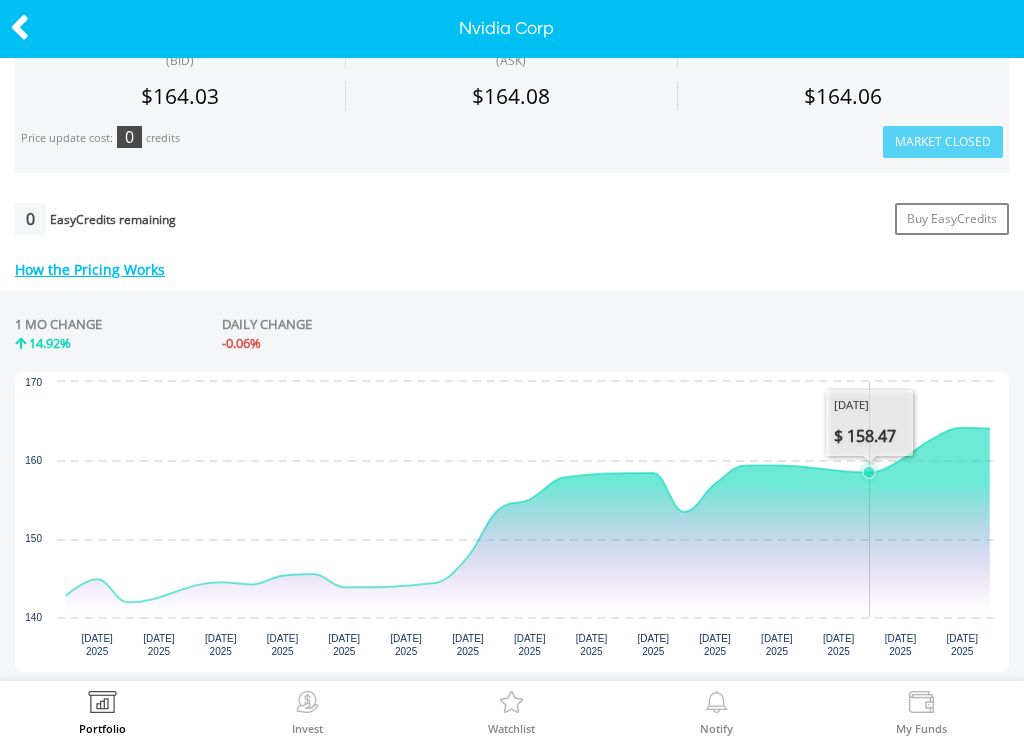 click 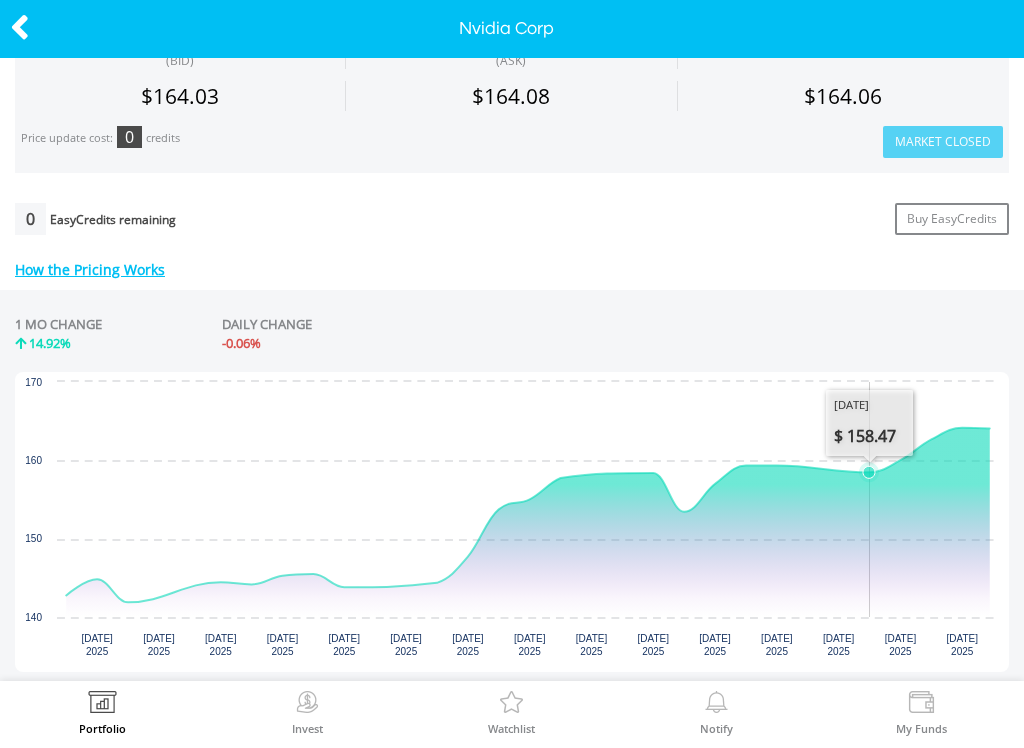 click 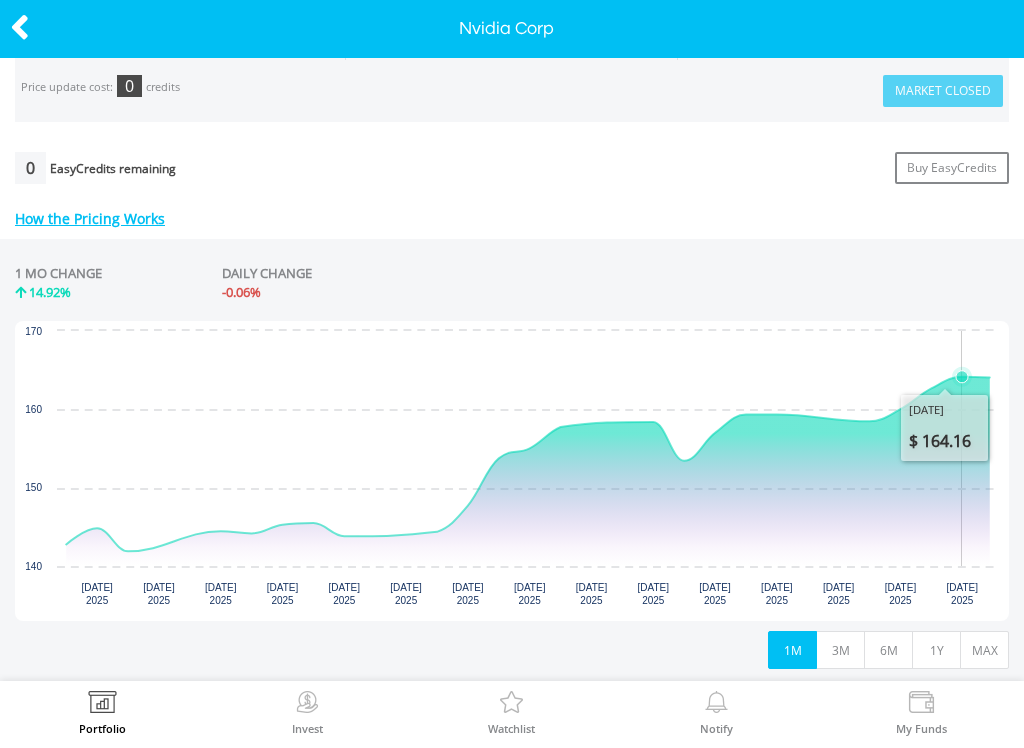 scroll, scrollTop: 752, scrollLeft: 0, axis: vertical 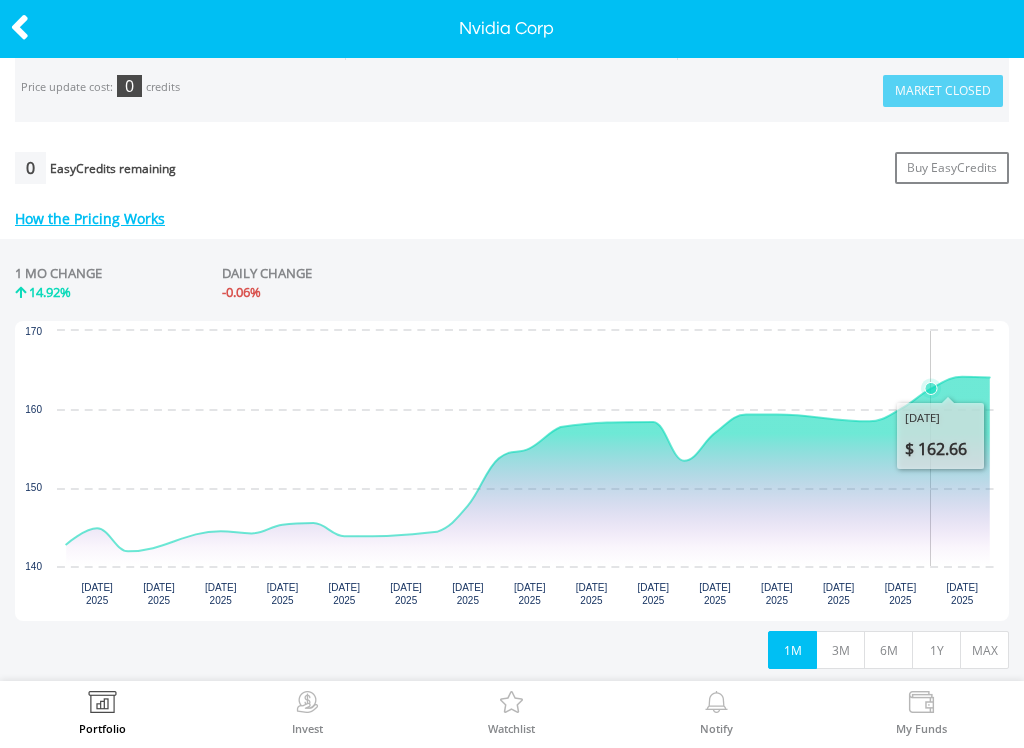 click 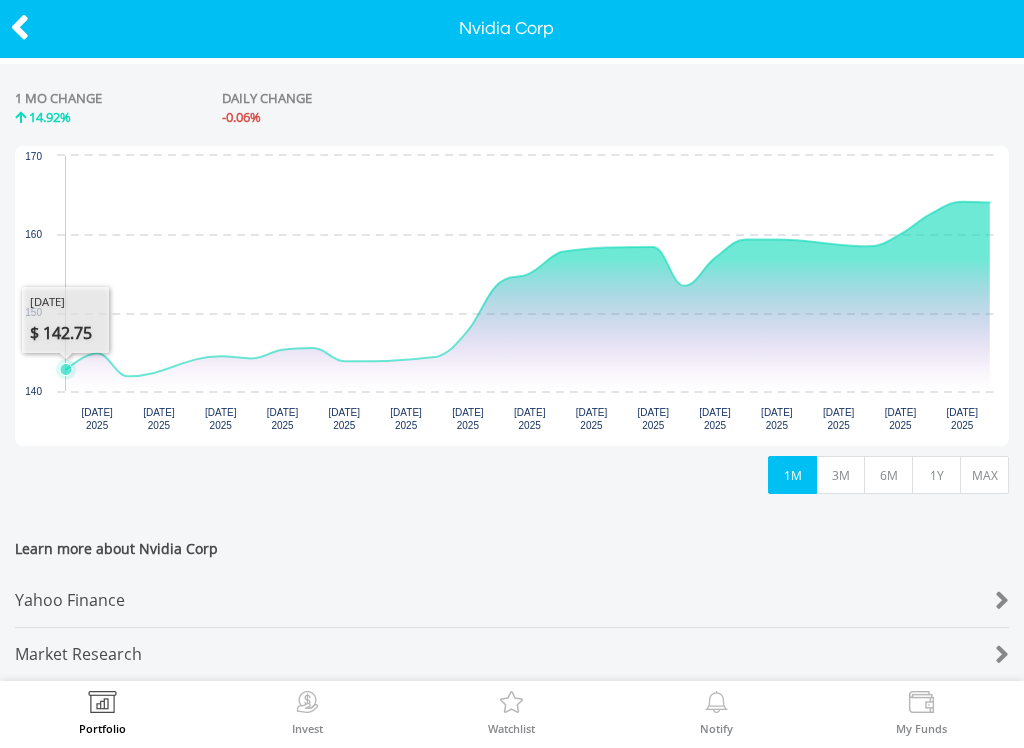 scroll, scrollTop: 939, scrollLeft: 0, axis: vertical 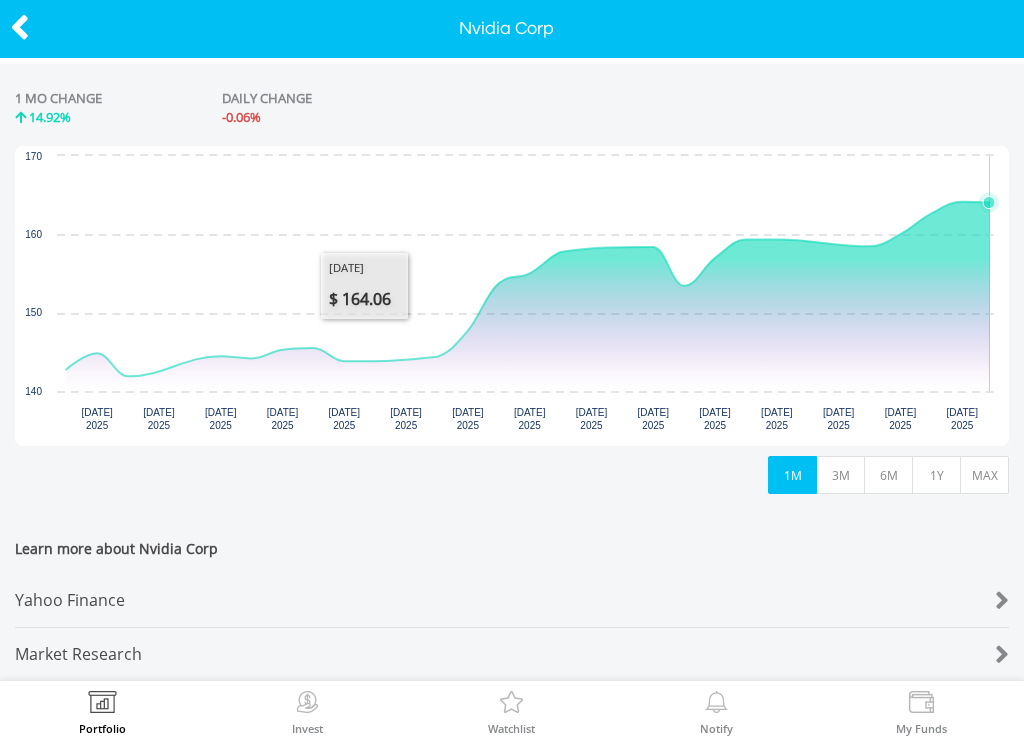 click 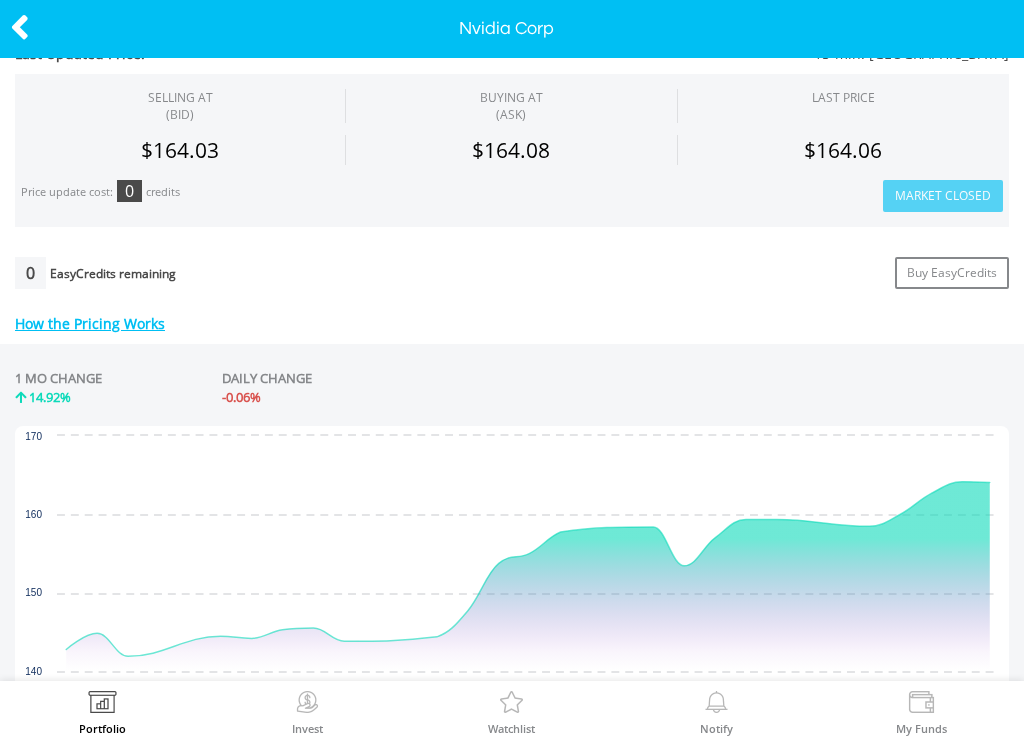 scroll, scrollTop: 654, scrollLeft: 0, axis: vertical 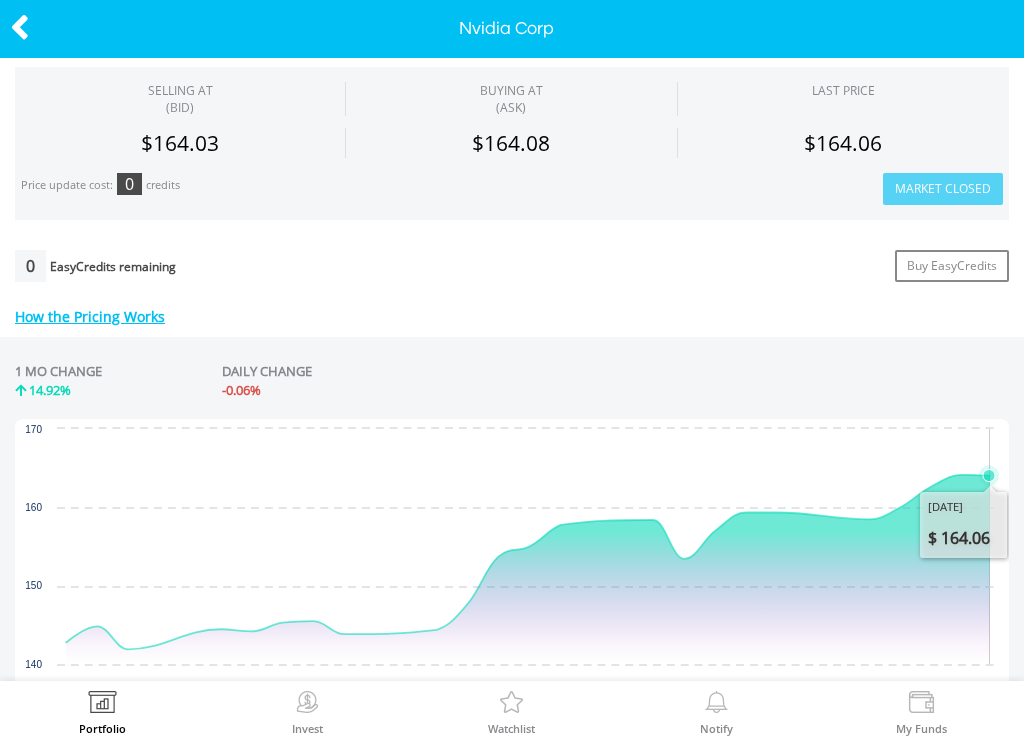 click 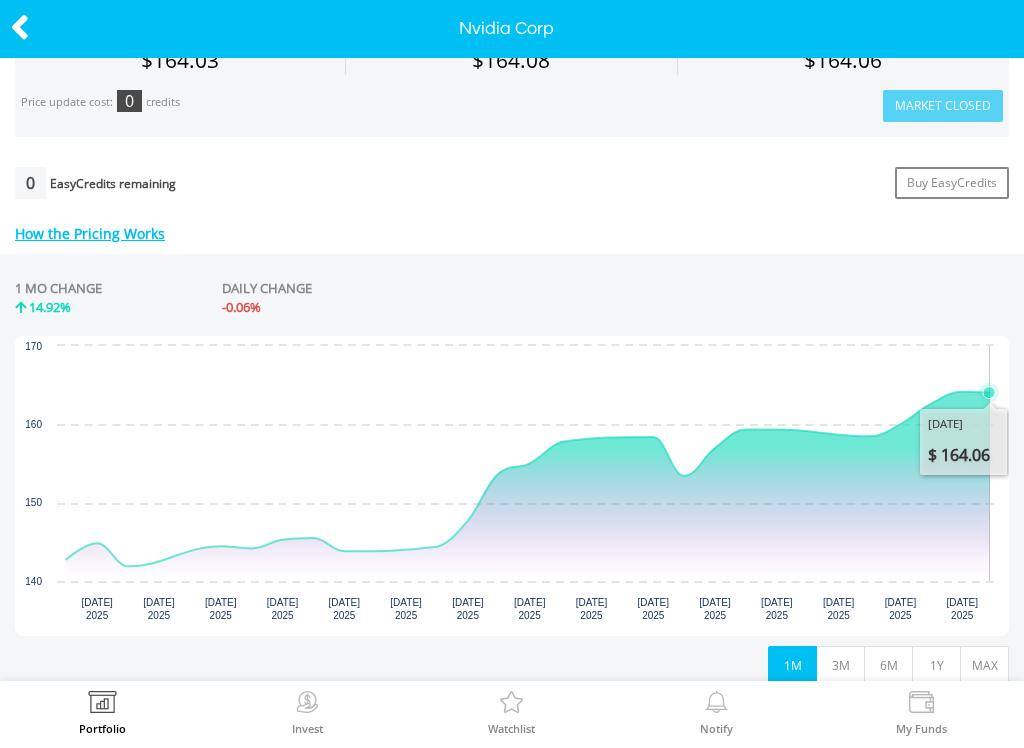scroll, scrollTop: 741, scrollLeft: 0, axis: vertical 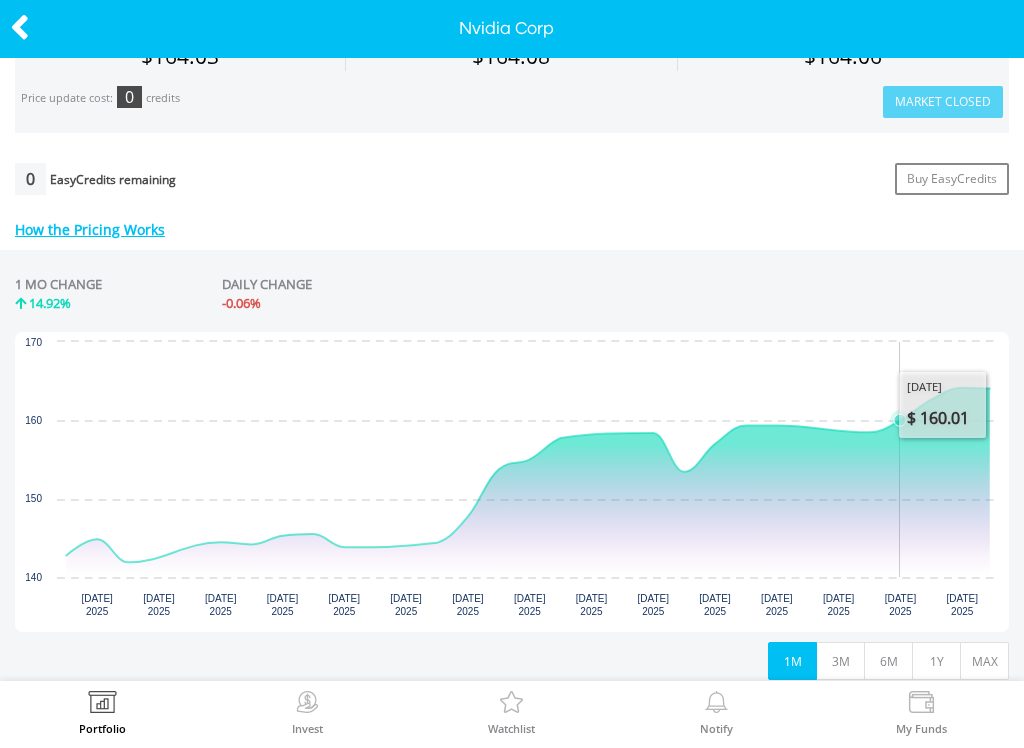 click 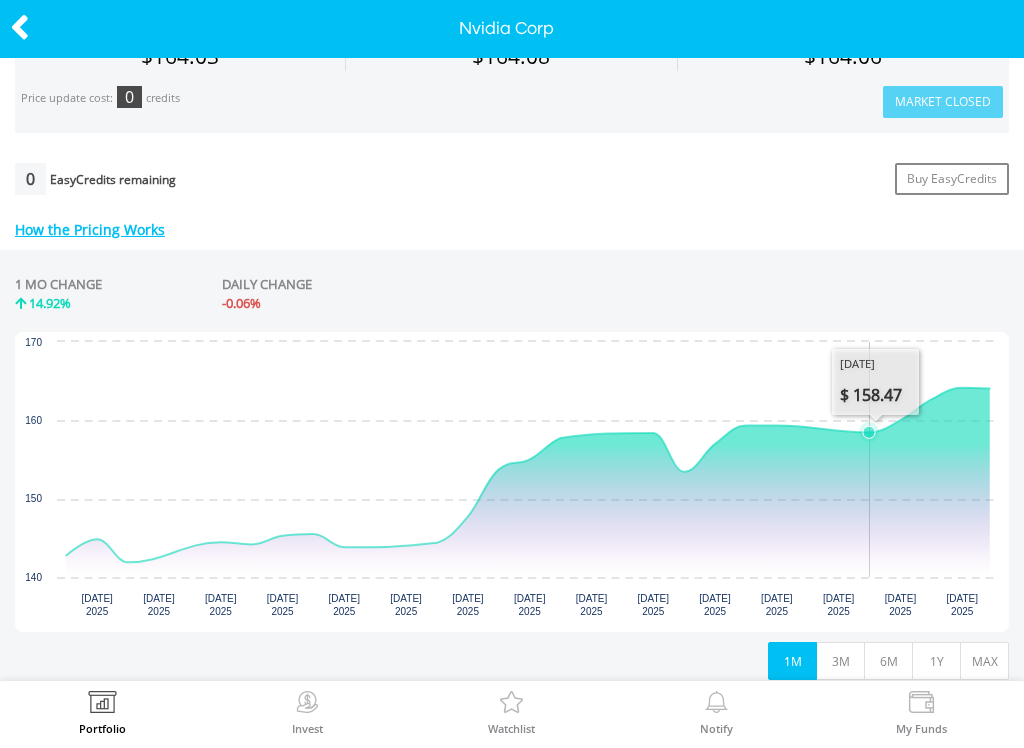click 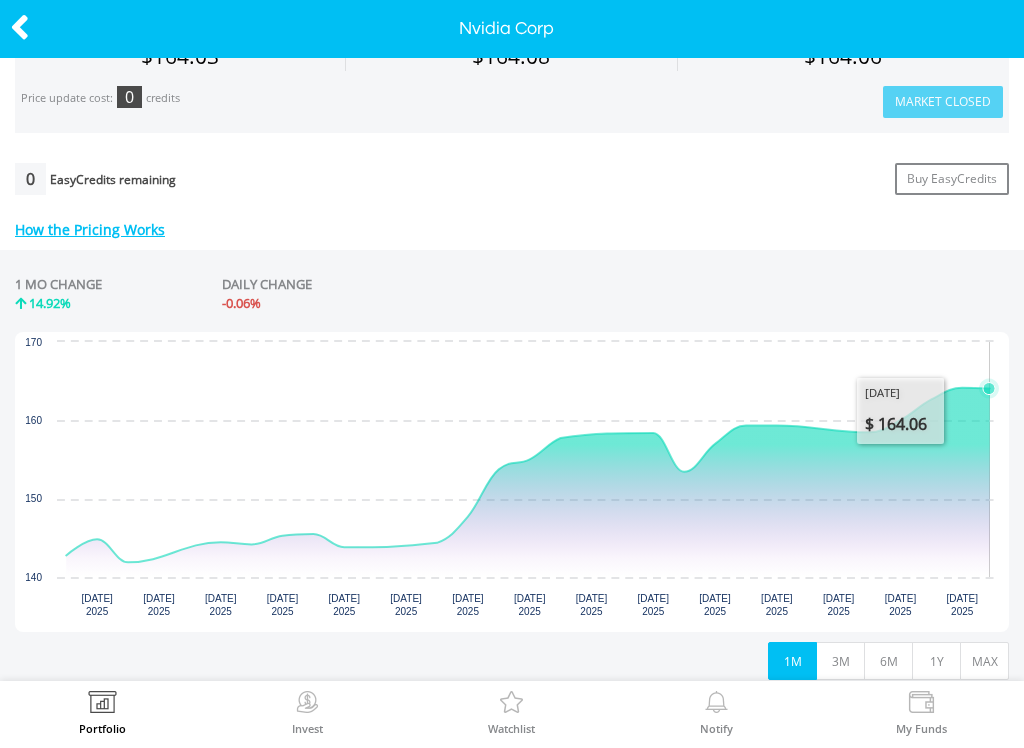 click 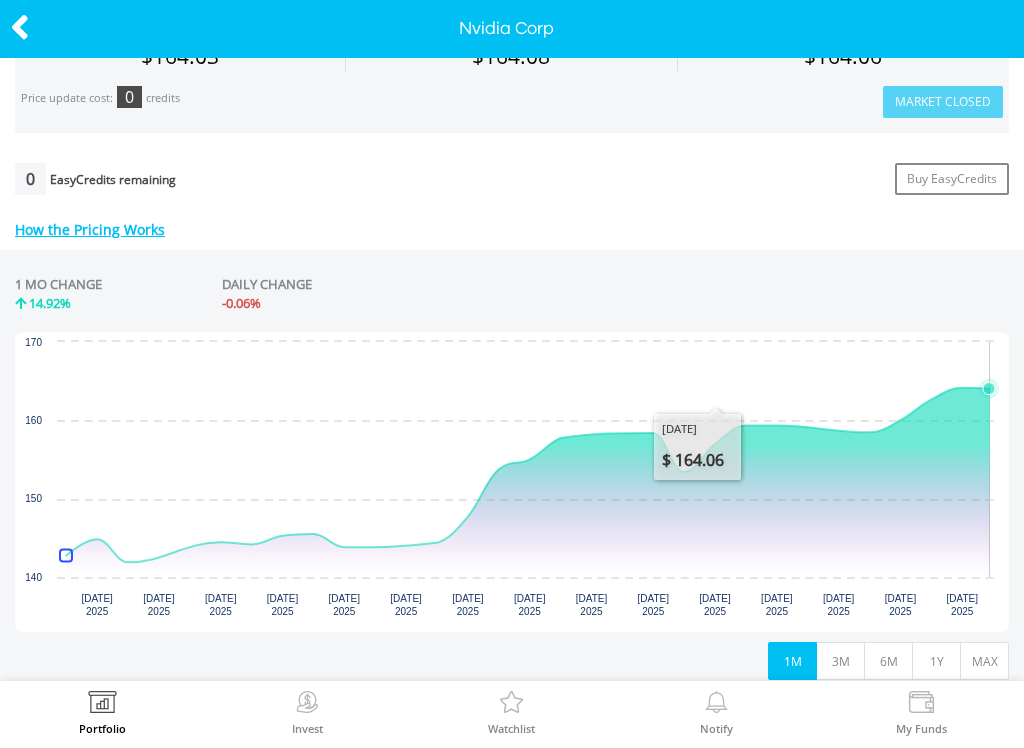 click 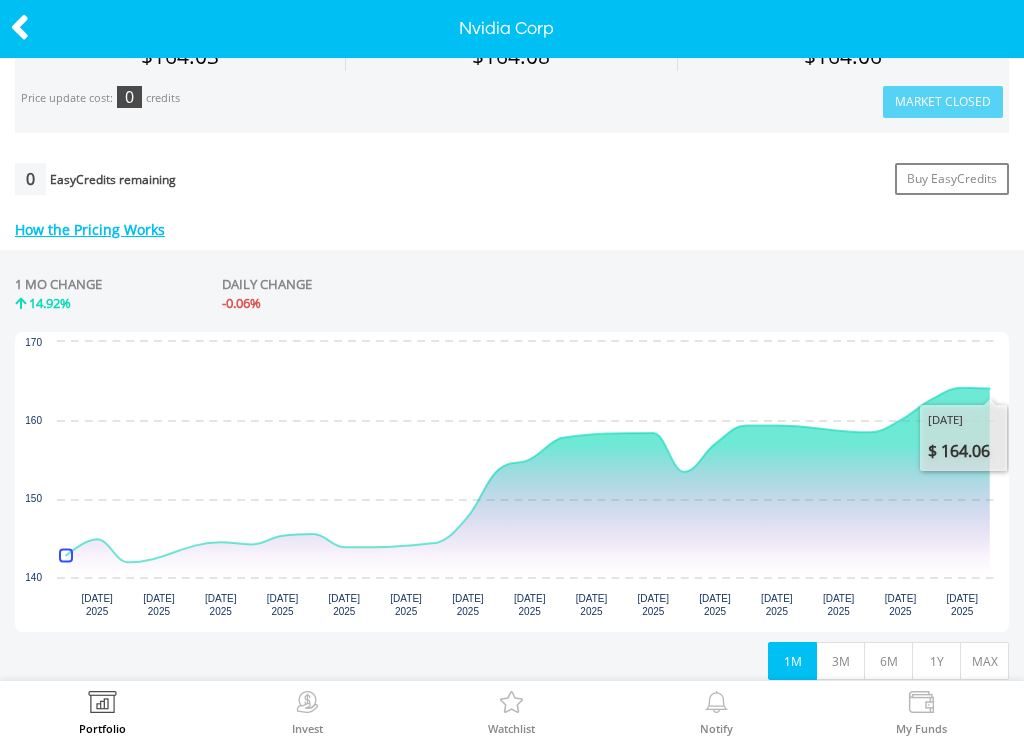 click at bounding box center (20, 27) 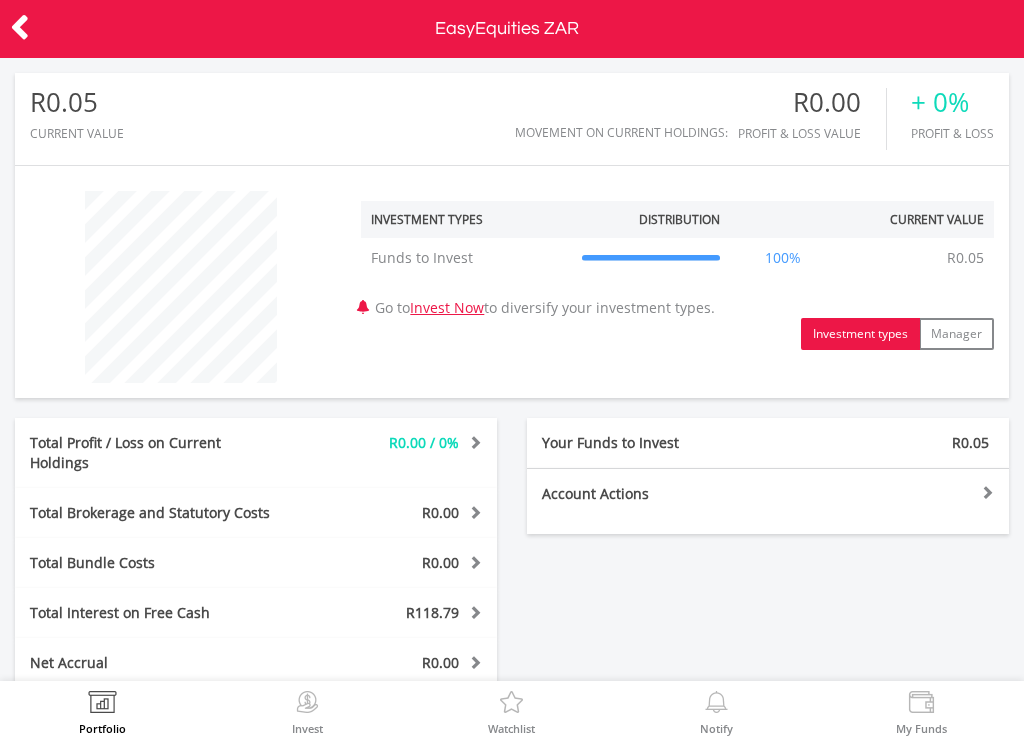 scroll, scrollTop: 0, scrollLeft: 0, axis: both 